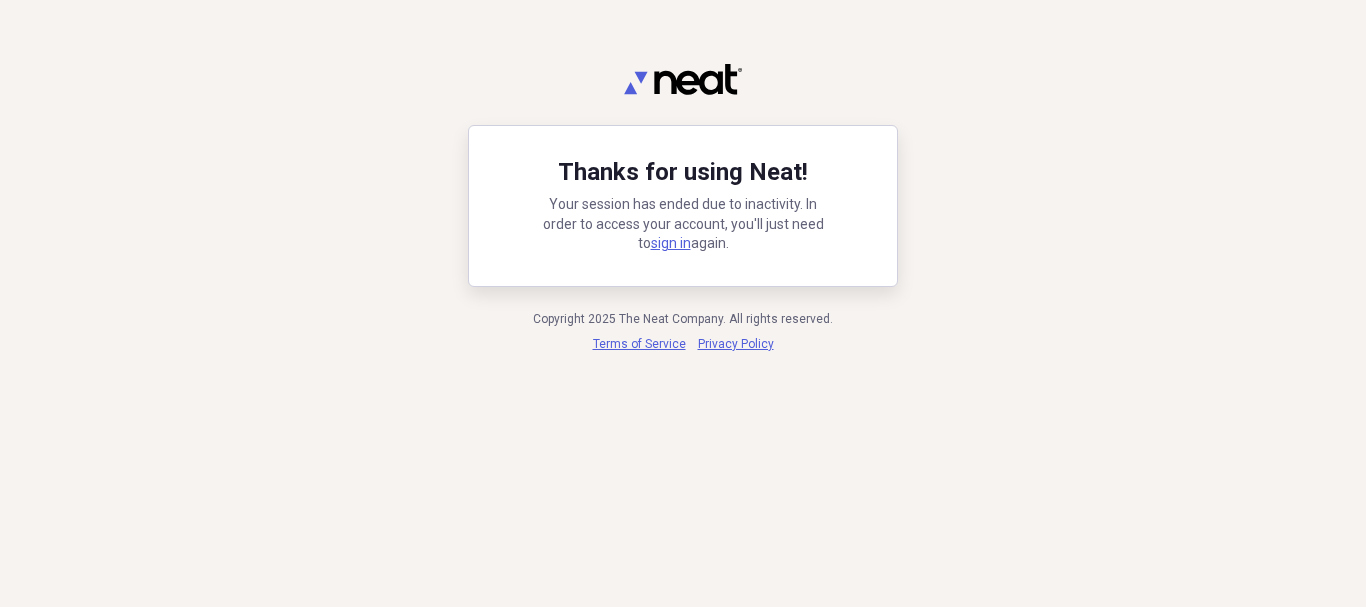 scroll, scrollTop: 0, scrollLeft: 0, axis: both 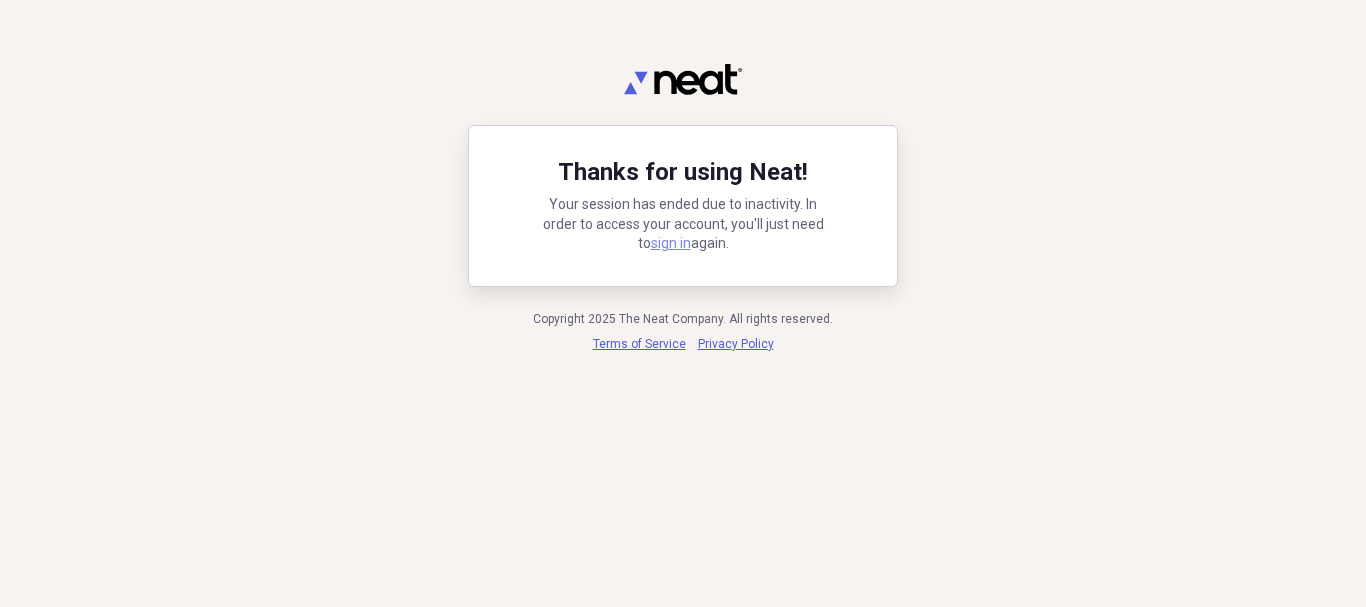 click on "sign in" at bounding box center (671, 243) 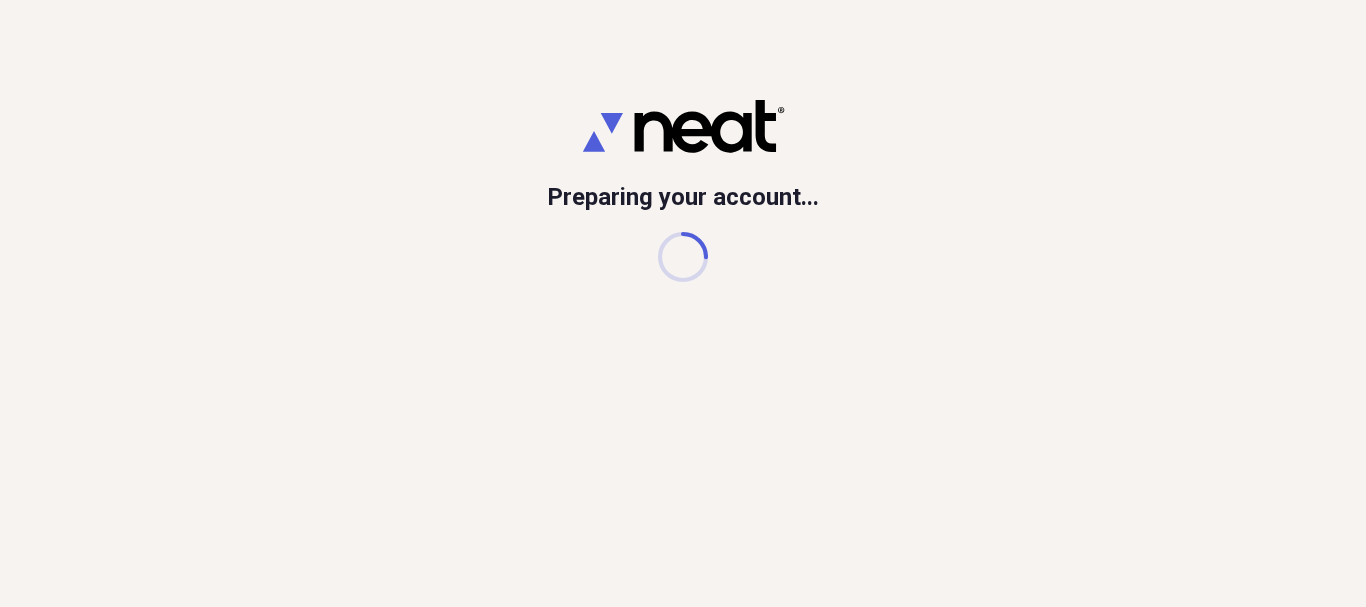 scroll, scrollTop: 0, scrollLeft: 0, axis: both 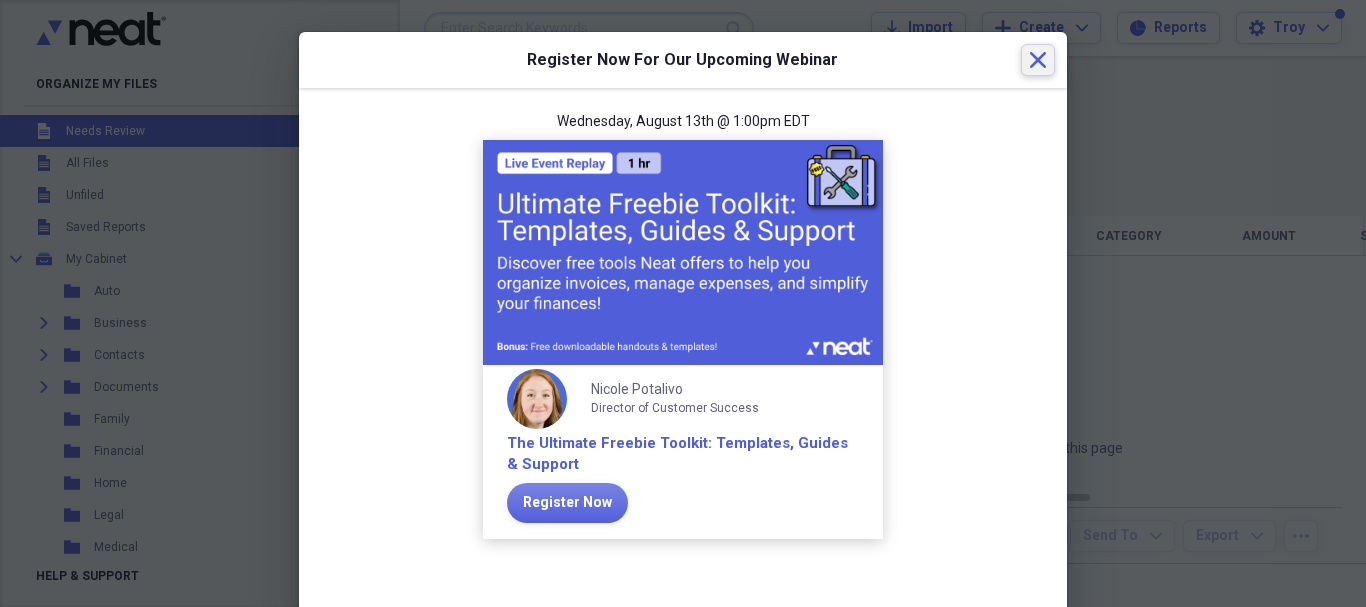 click on "Close" 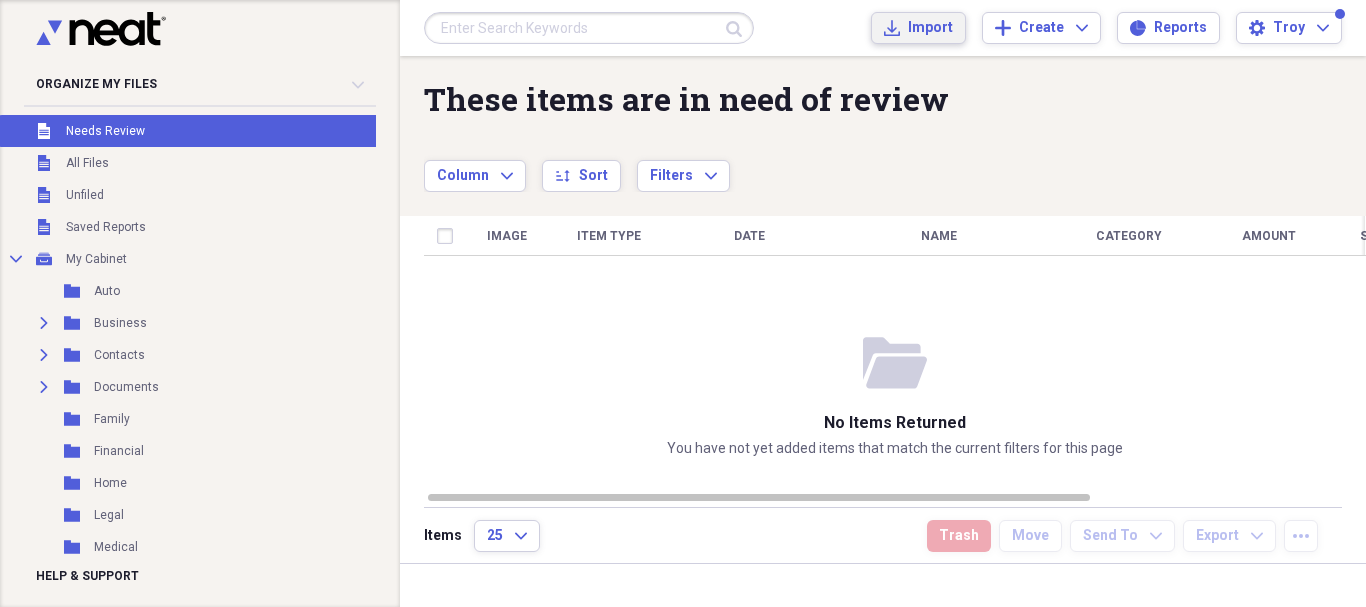 click 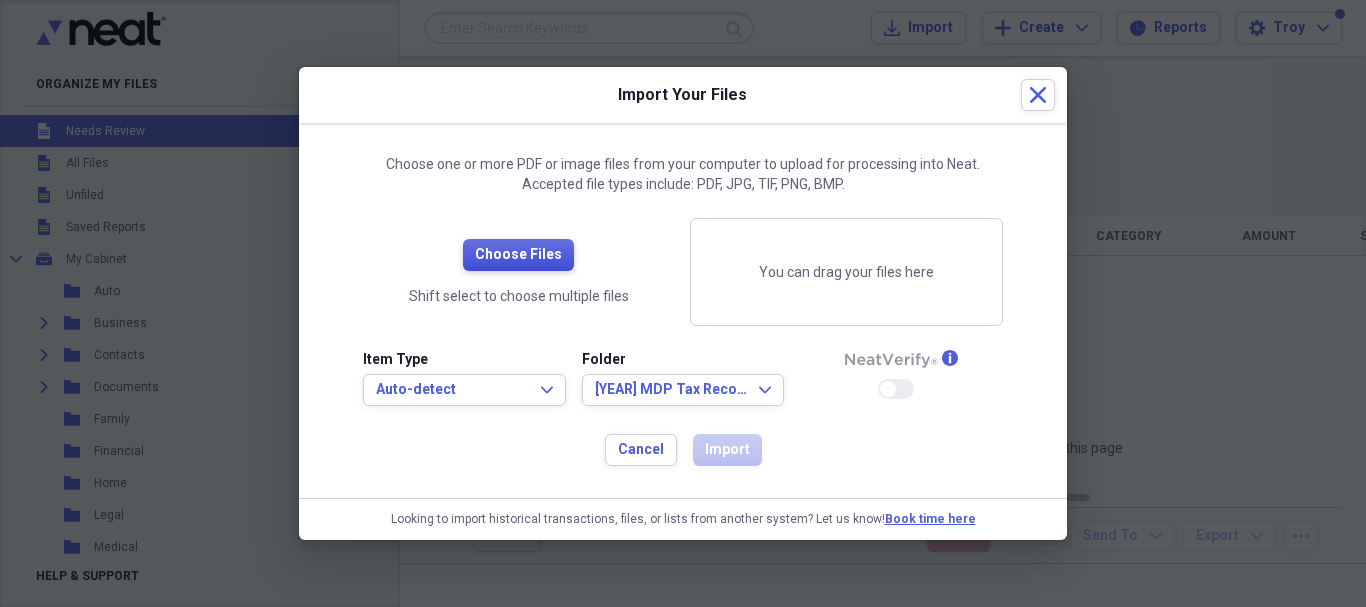 click on "Choose Files" at bounding box center (518, 255) 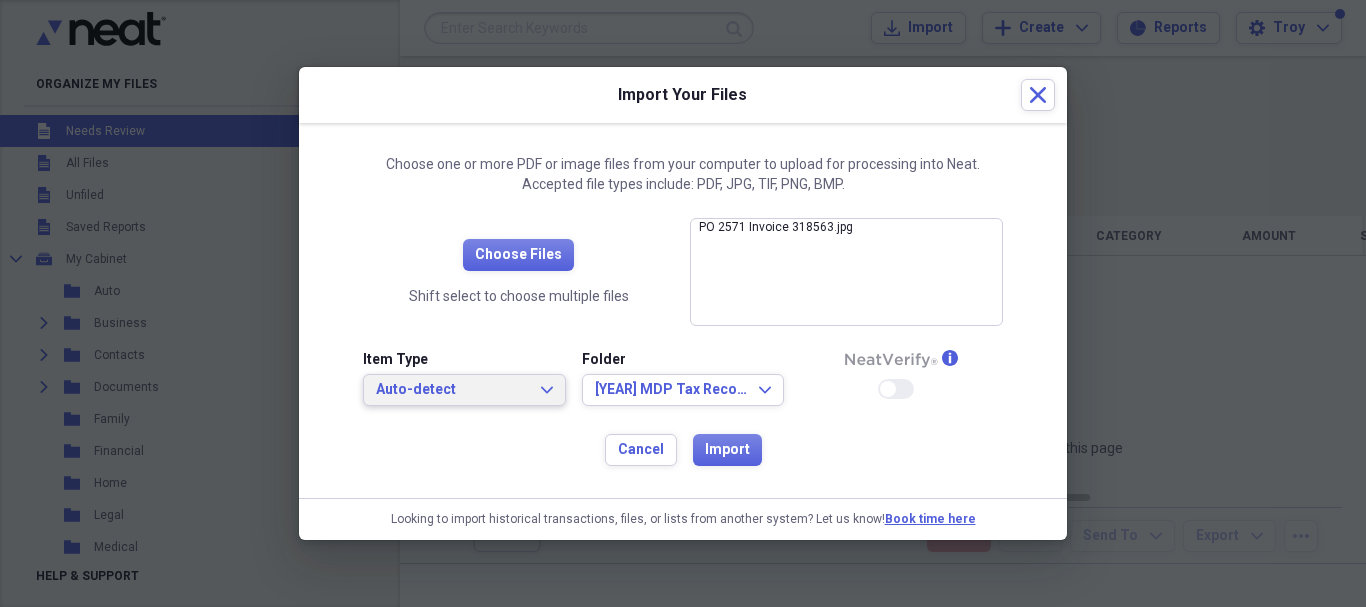 click on "Auto-detect" at bounding box center [452, 390] 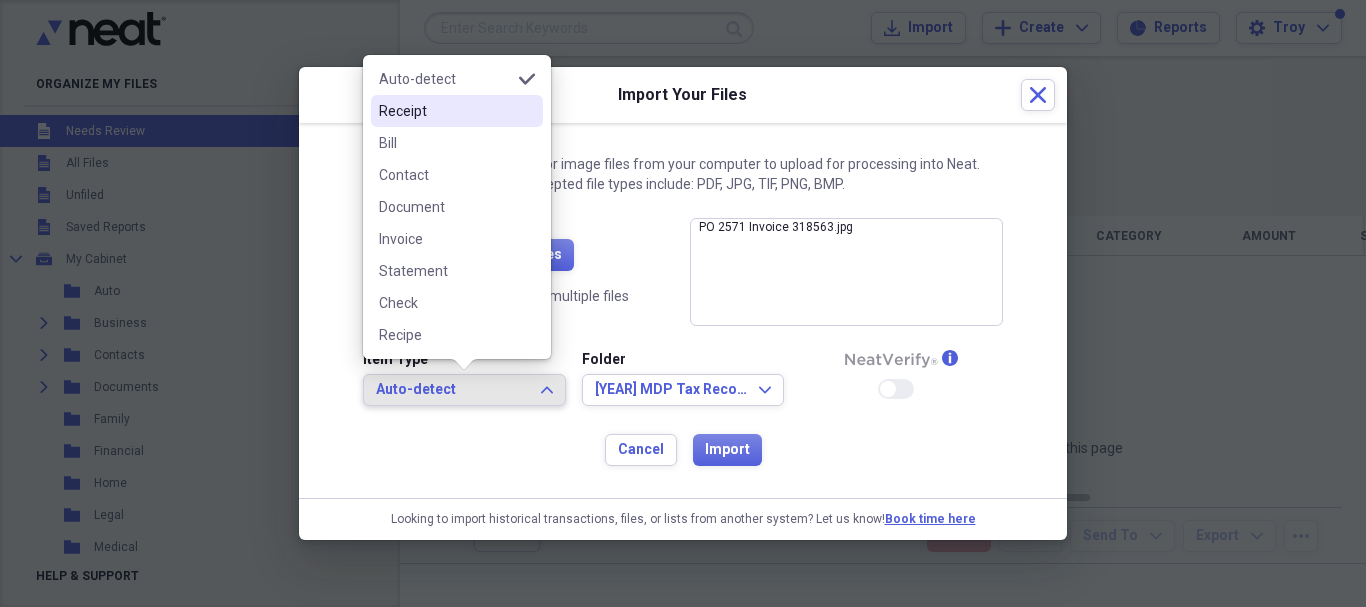 click on "Receipt" at bounding box center (445, 111) 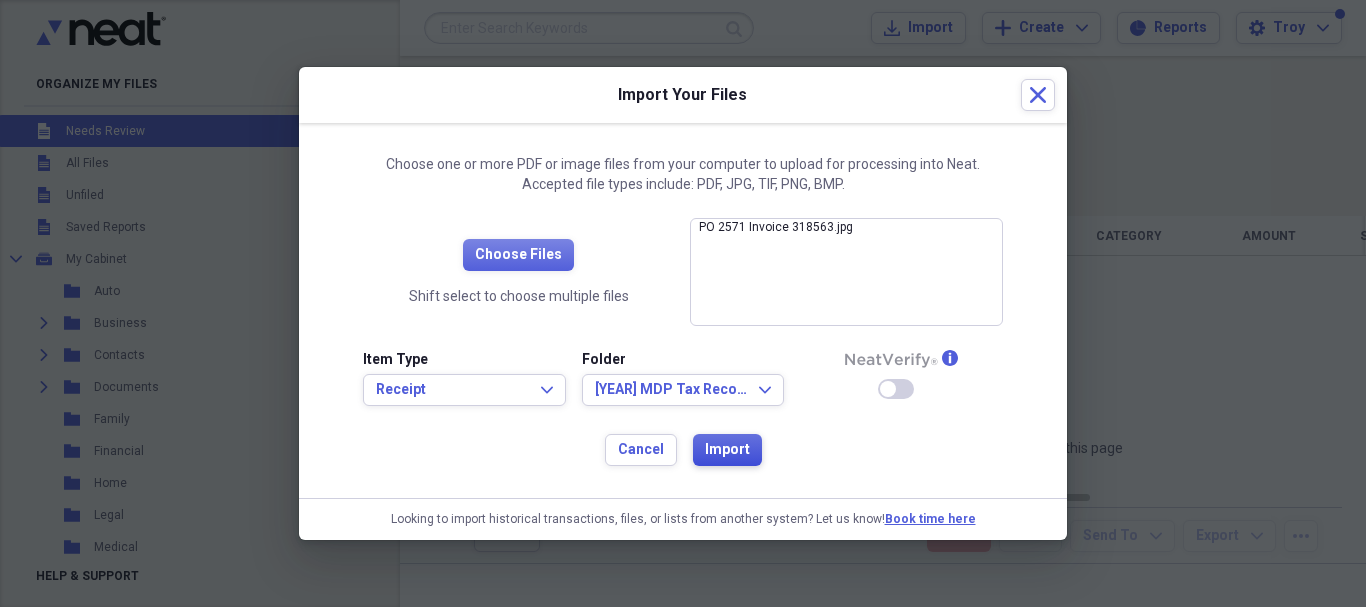 click on "Import" at bounding box center [727, 450] 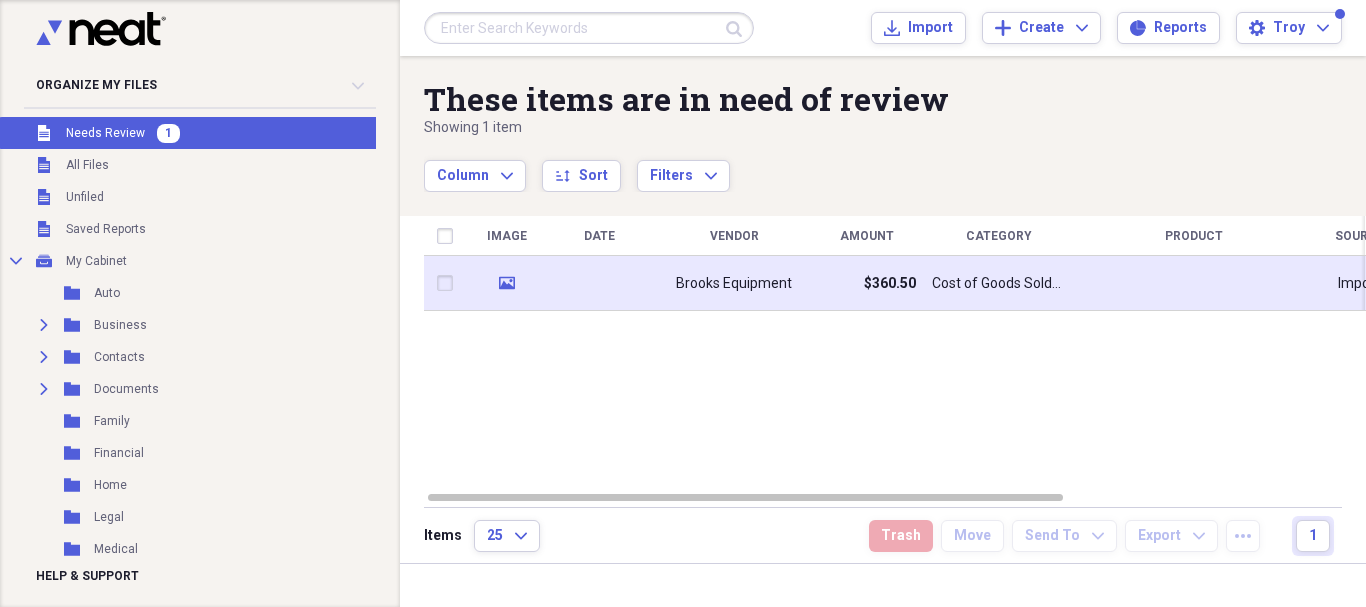 click on "Cost of Goods Sold/Supplies" at bounding box center [999, 283] 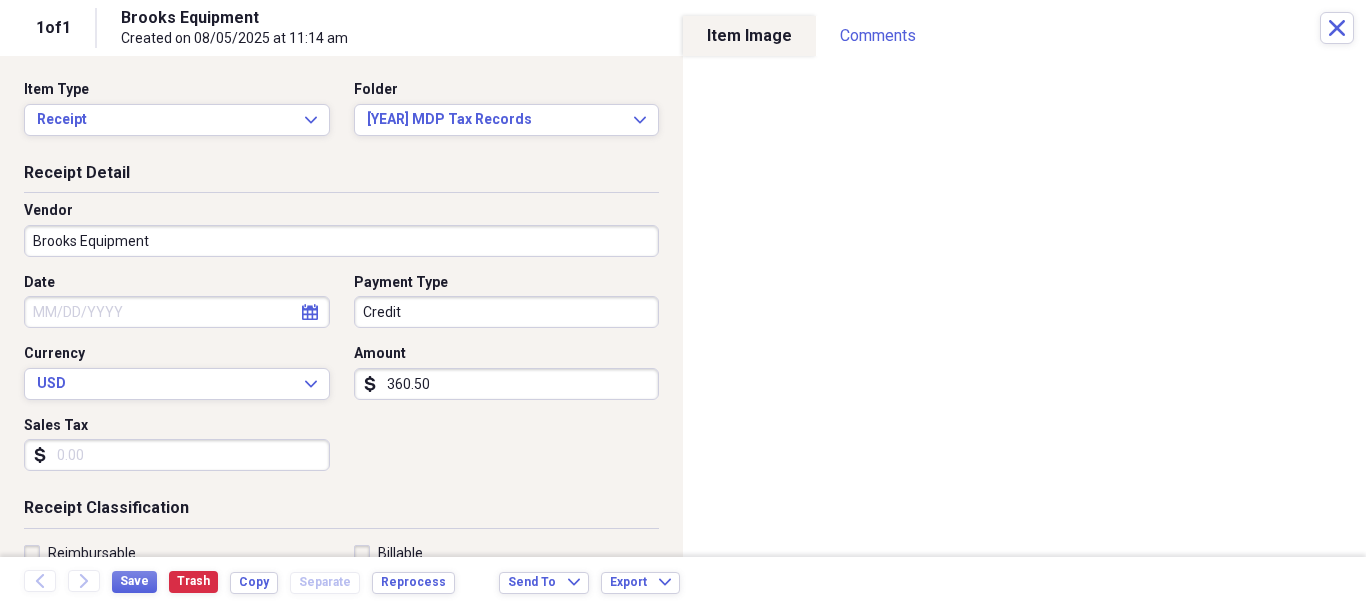 click on "Organize My Files Collapse Unfiled Needs Review Unfiled All Files Unfiled Unfiled Unfiled Saved Reports Collapse My Cabinet My Cabinet Add Folder Folder Auto Add Folder Expand Folder Business Add Folder Expand Folder Contacts Add Folder Expand Folder Documents Add Folder Folder Family Add Folder Folder Financial Add Folder Folder Home Add Folder Folder Legal Add Folder Folder Medical Add Folder Expand Folder Personal Add Folder Folder Purchases Add Folder Collapse Open Folder Receipts Add Folder Expand Folder 2012 Non-reimbursed Business  Expense Add Folder Expand Folder 2013 MDP Receipts Add Folder Folder 2013 Non-Reimbursed Busines Expense Add Folder Expand Folder 2014 MDP Tax Records Add Folder Folder 2015 Chase Talbot Tax Records Add Folder Expand Folder 2015 MDP Tax Records Add Folder Folder 2016 MDP Tax Records Add Folder Folder 2016 Soddy Daisy Boat Delivery Add Folder Folder 2017 MDP Tax Records Add Folder Folder 2018 MDP Tax Records Add Folder Folder 2019 MDP Tax Records Add Folder Folder Add Folder" at bounding box center [683, 303] 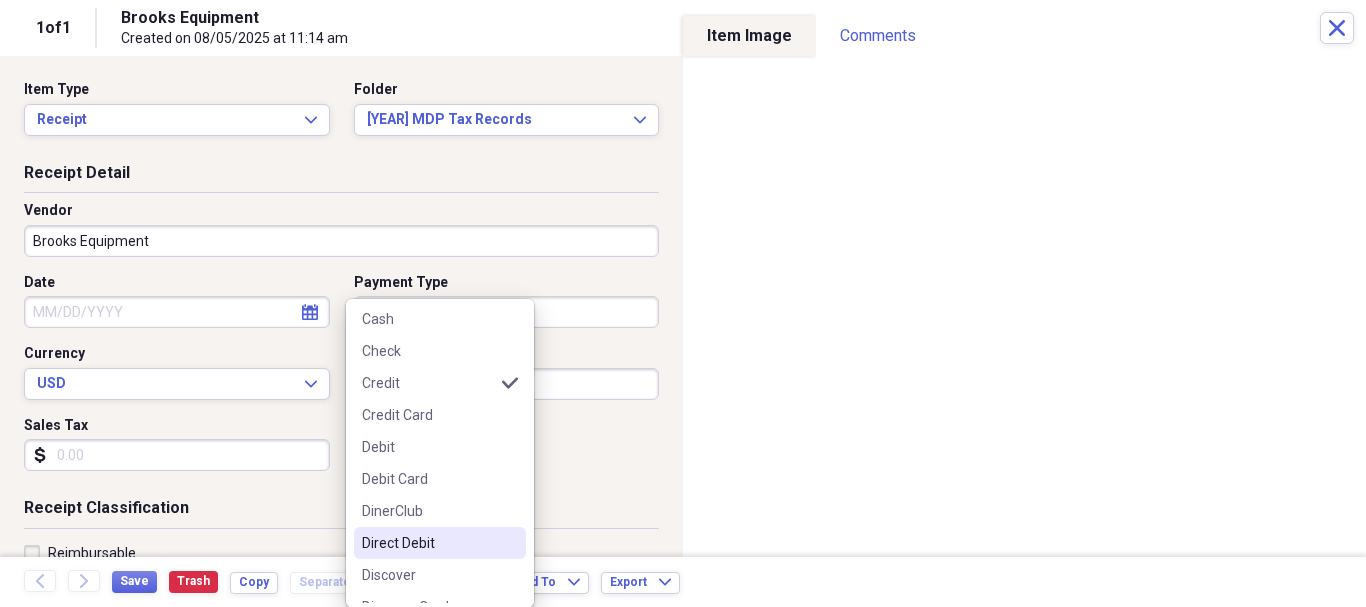scroll, scrollTop: 316, scrollLeft: 0, axis: vertical 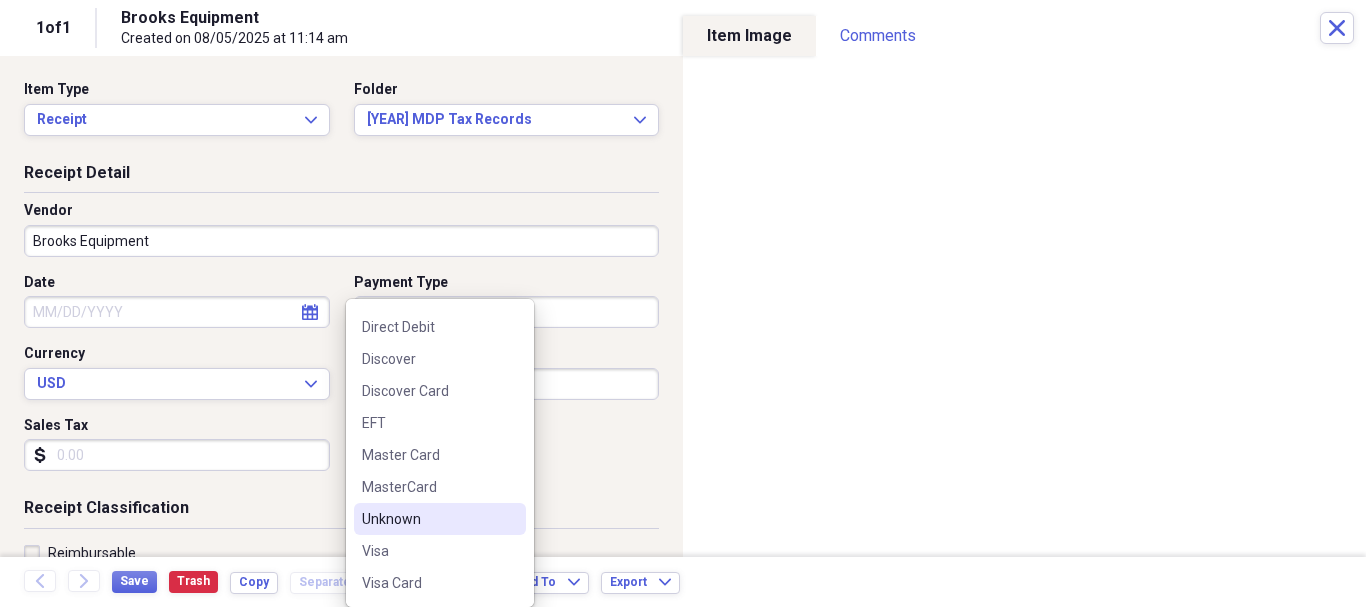 click on "Unknown" at bounding box center (428, 519) 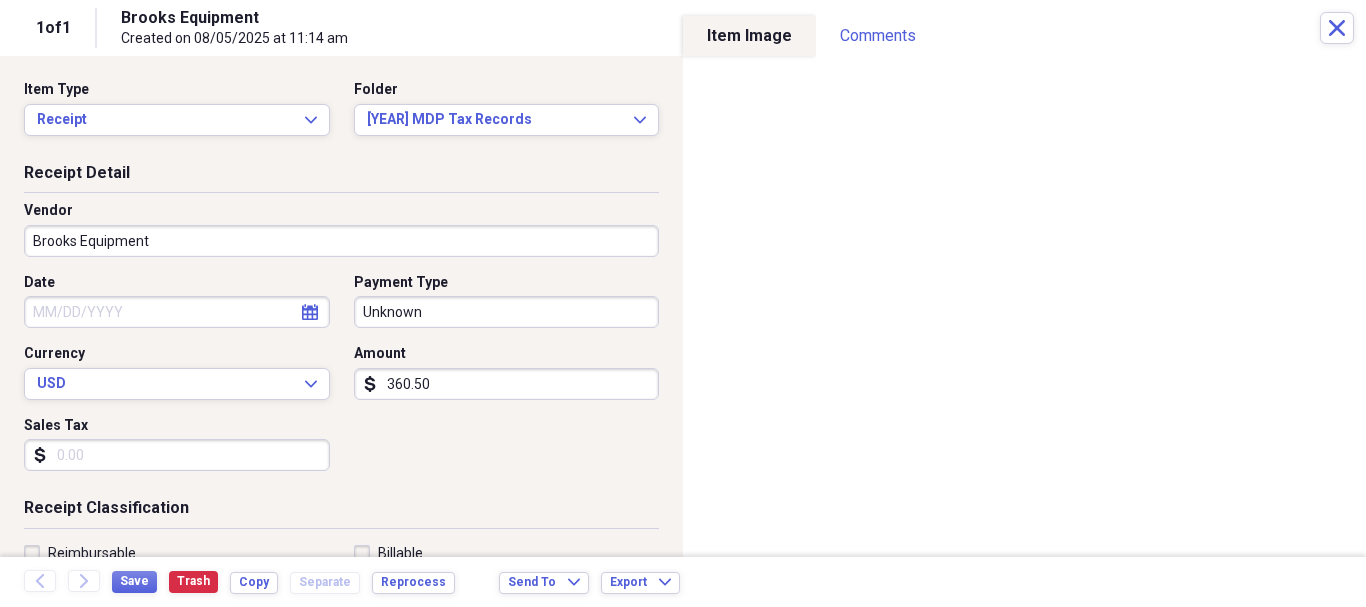 drag, startPoint x: 503, startPoint y: 426, endPoint x: 537, endPoint y: 410, distance: 37.576588 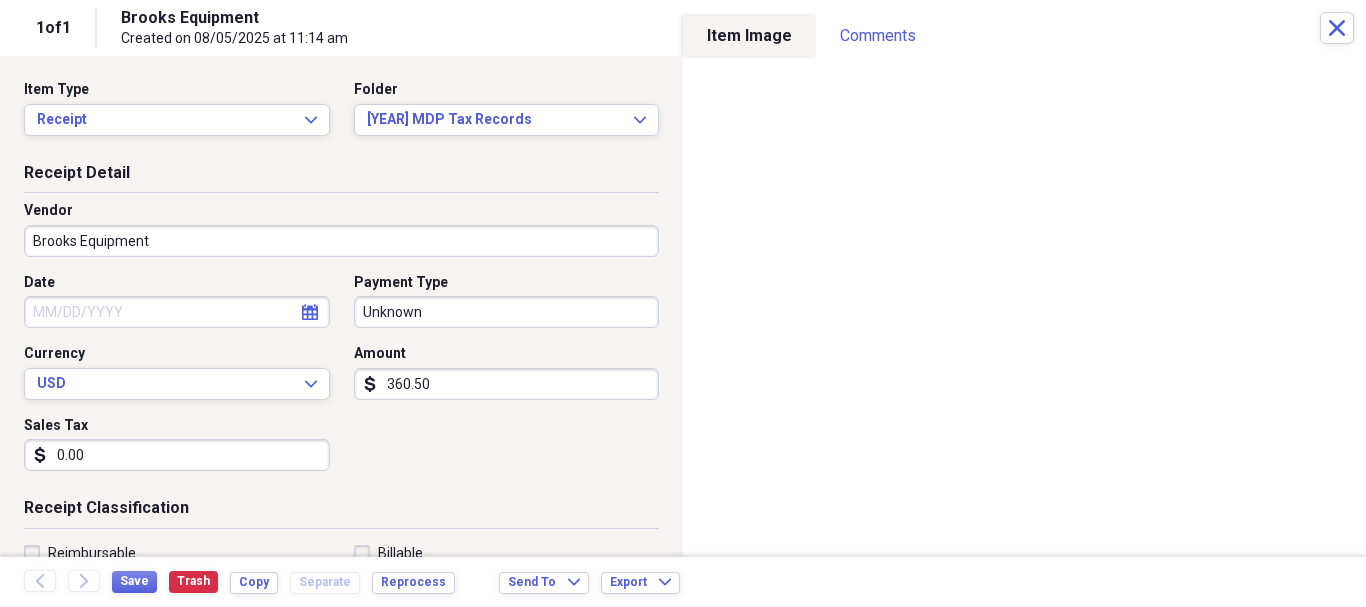 type on "0.00" 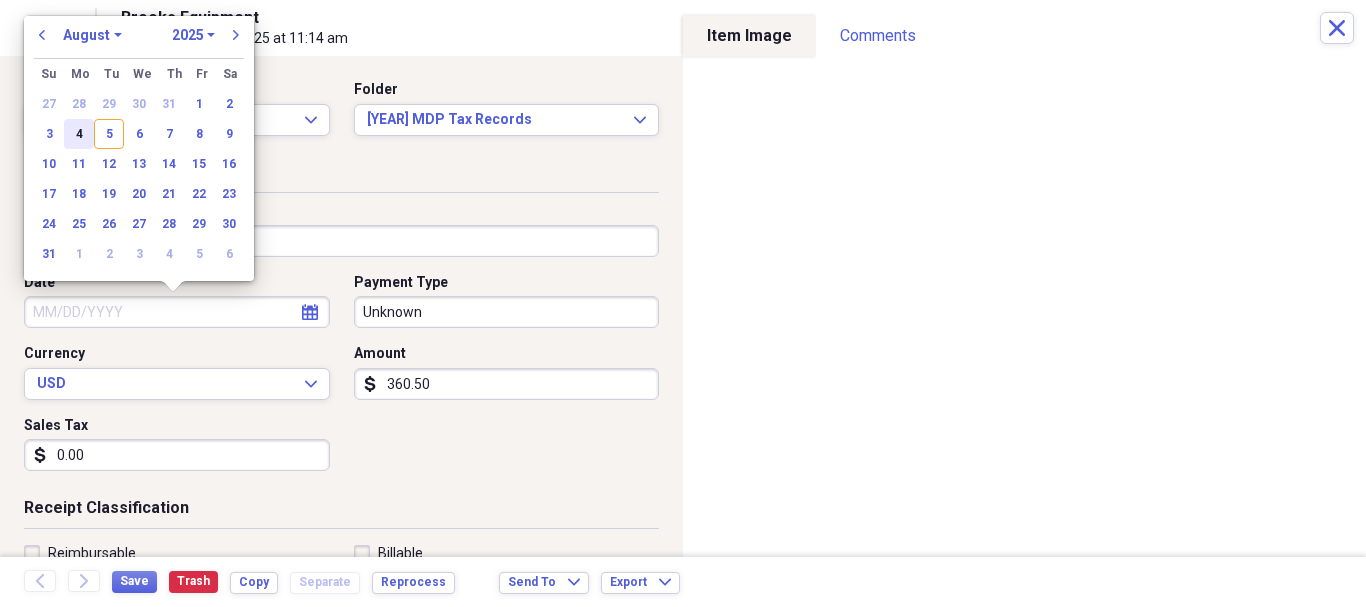 click on "4" at bounding box center [79, 134] 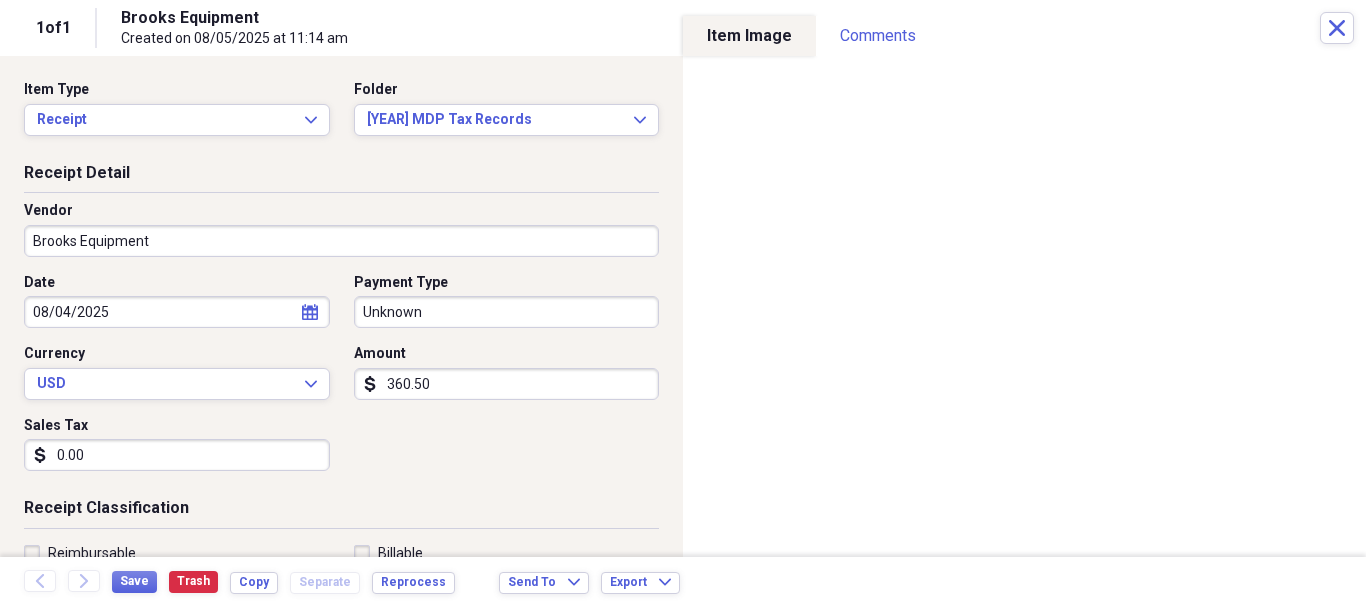 click on "Date 08/04/[YEAR] calendar Calendar Payment Type Unknown Currency USD Expand Amount dollar-sign 360.50 Sales Tax dollar-sign 0.00" at bounding box center (341, 380) 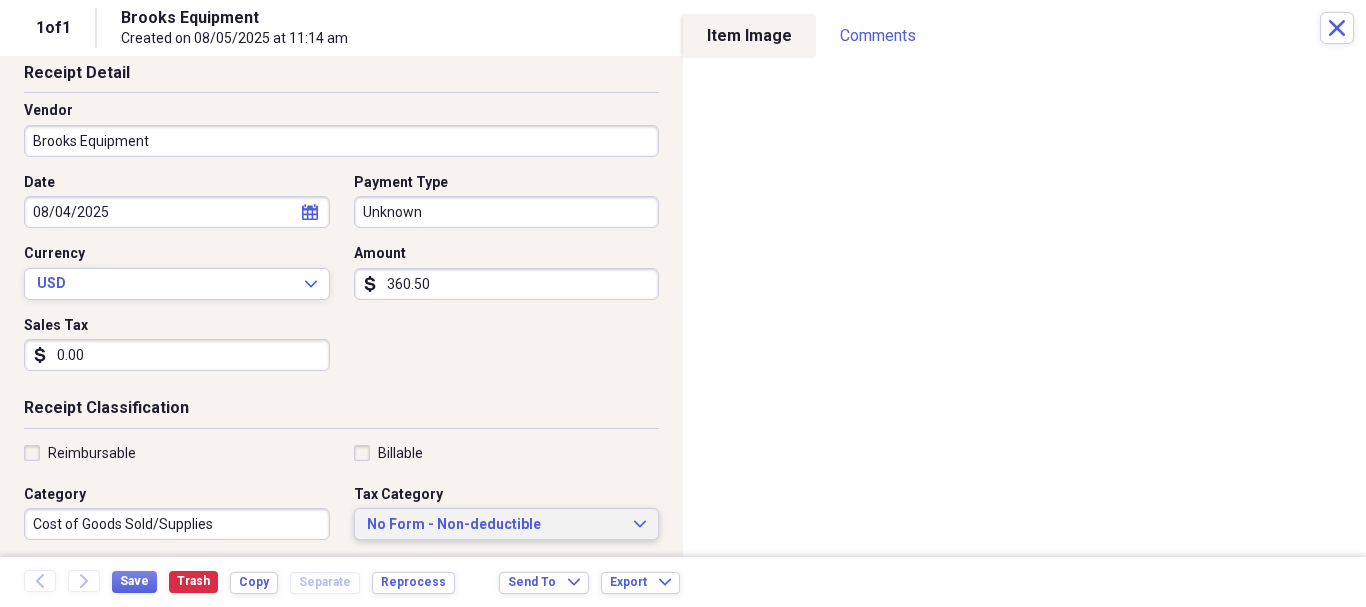scroll, scrollTop: 400, scrollLeft: 0, axis: vertical 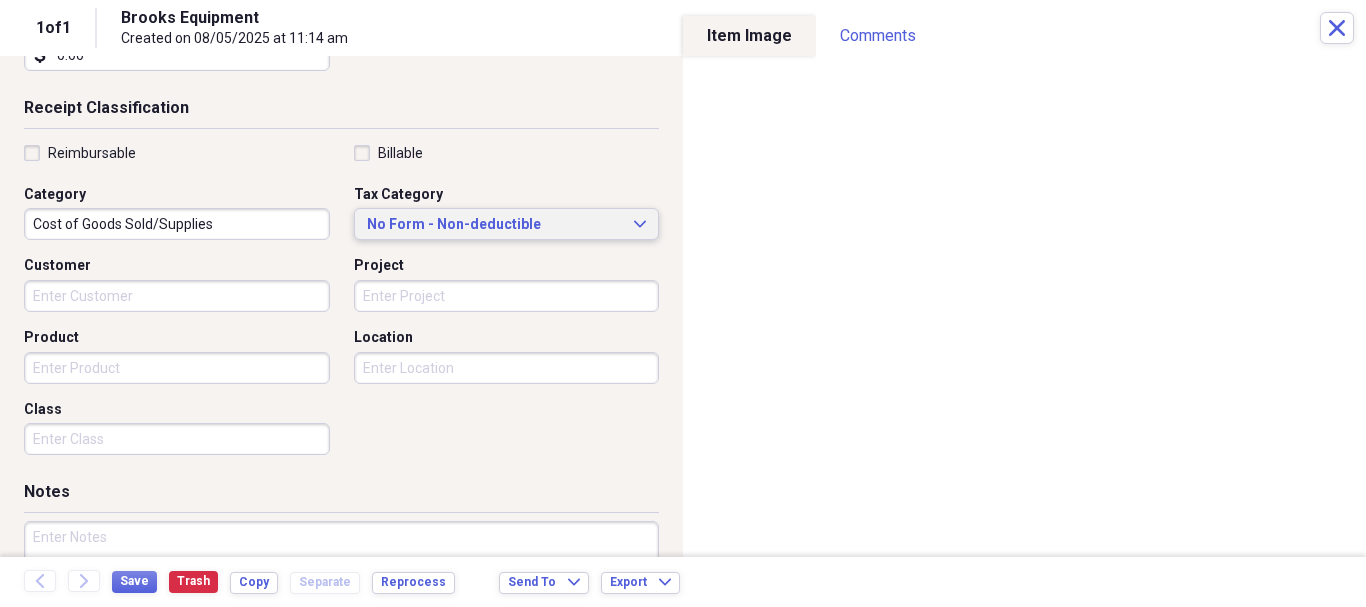click on "No Form - Non-deductible" at bounding box center (495, 225) 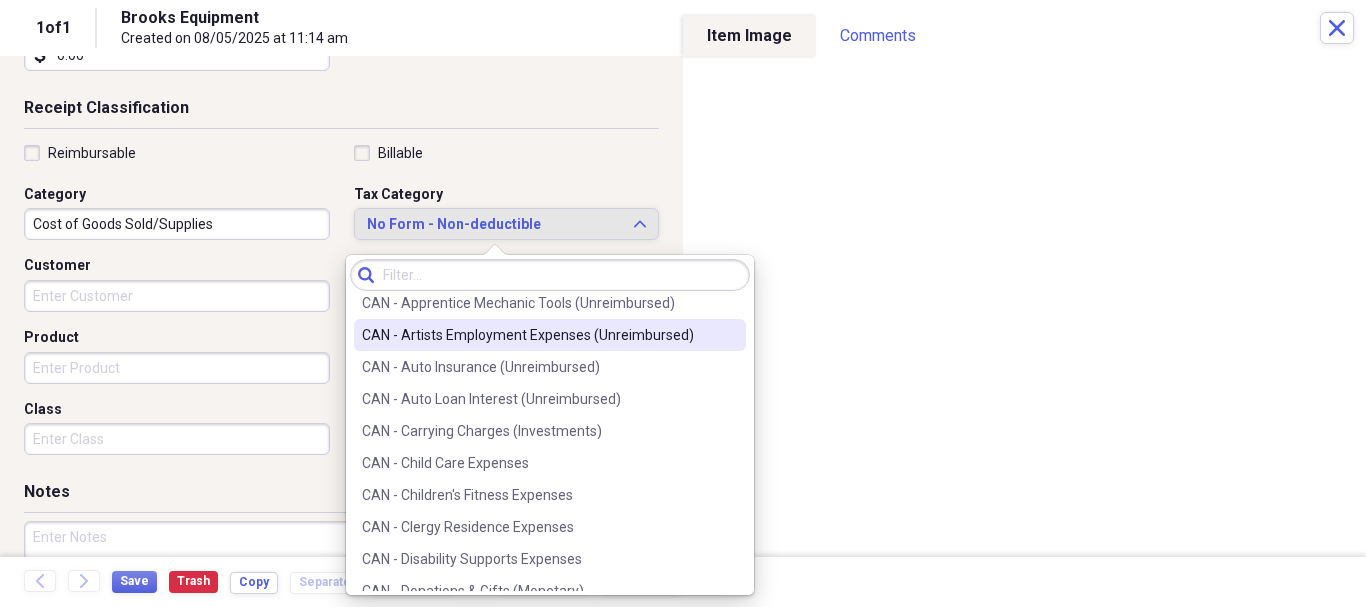 scroll, scrollTop: 0, scrollLeft: 0, axis: both 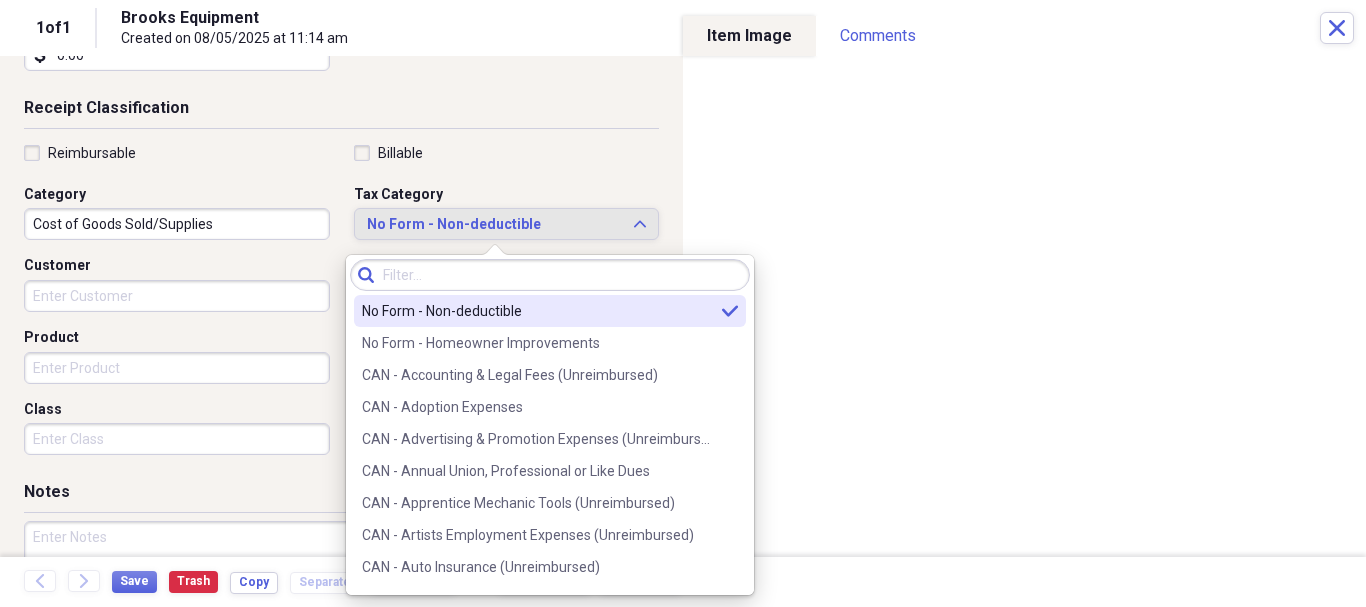 click at bounding box center [550, 275] 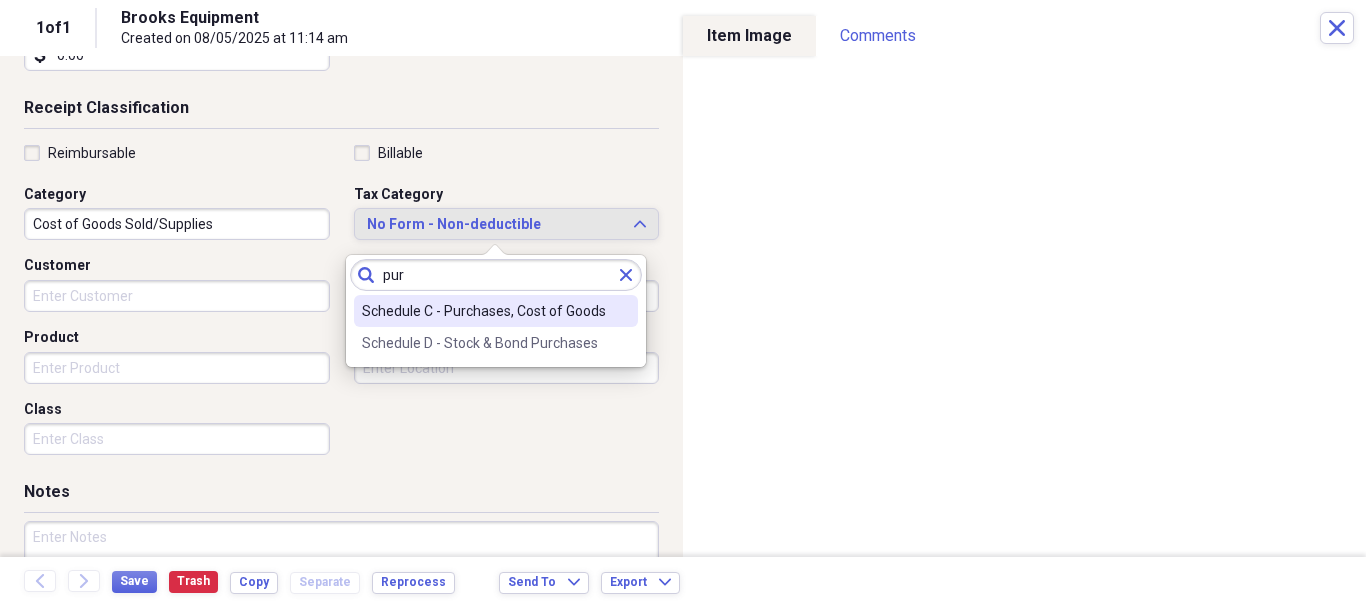 type on "pur" 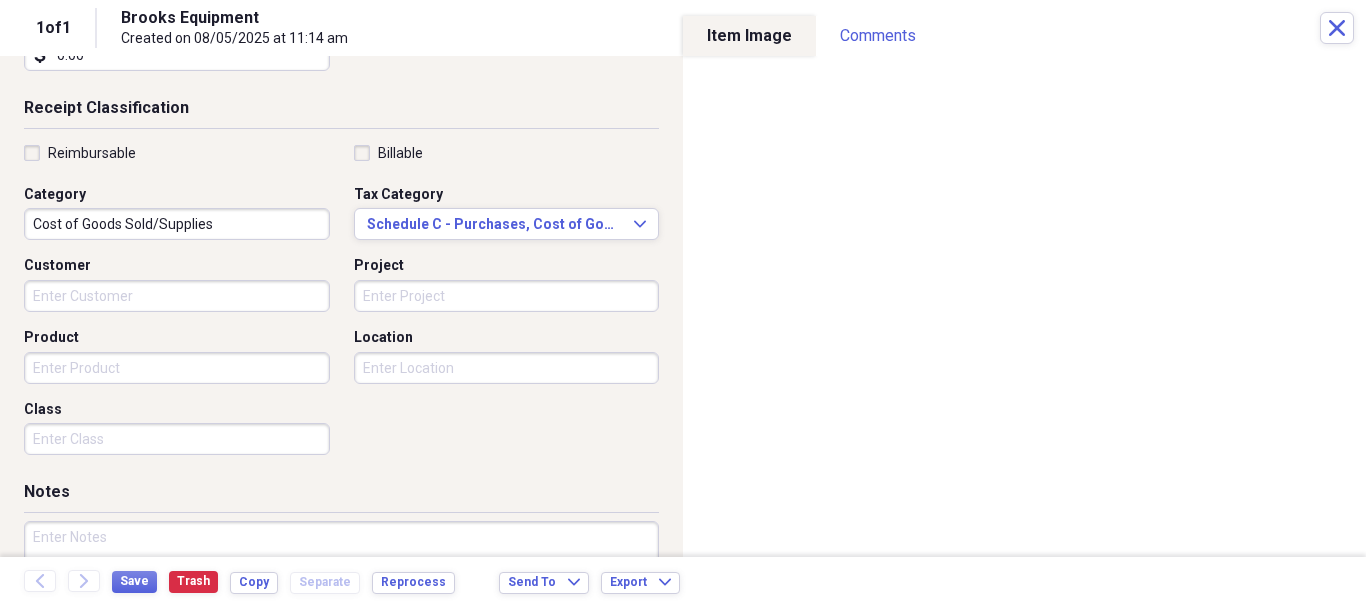 click on "Reimbursable Billable Category Cost of Goods Sold/Supplies Tax Category Schedule C - Purchases, Cost of Goods Expand Customer Project Product Location Class" at bounding box center [341, 304] 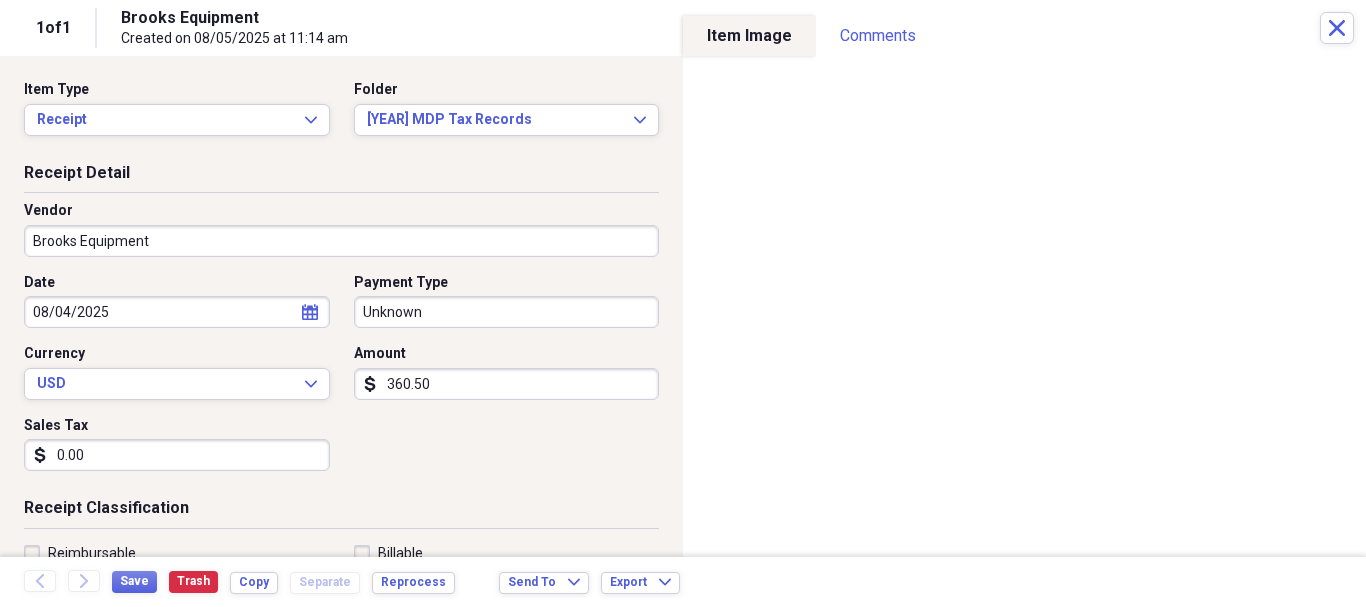 click on "Organize My Files Collapse Unfiled Needs Review Unfiled All Files Unfiled Unfiled Unfiled Saved Reports Collapse My Cabinet My Cabinet Add Folder Folder Auto Add Folder Expand Folder Business Add Folder Expand Folder Contacts Add Folder Expand Folder Documents Add Folder Folder Family Add Folder Folder Financial Add Folder Folder Home Add Folder Folder Legal Add Folder Folder Medical Add Folder Expand Folder Personal Add Folder Folder Purchases Add Folder Collapse Open Folder Receipts Add Folder Expand Folder 2012 Non-reimbursed Business  Expense Add Folder Expand Folder 2013 MDP Receipts Add Folder Folder 2013 Non-Reimbursed Busines Expense Add Folder Expand Folder 2014 MDP Tax Records Add Folder Folder 2015 Chase Talbot Tax Records Add Folder Expand Folder 2015 MDP Tax Records Add Folder Folder 2016 MDP Tax Records Add Folder Folder 2016 Soddy Daisy Boat Delivery Add Folder Folder 2017 MDP Tax Records Add Folder Folder 2018 MDP Tax Records Add Folder Folder 2019 MDP Tax Records Add Folder Folder Add Folder" at bounding box center (683, 303) 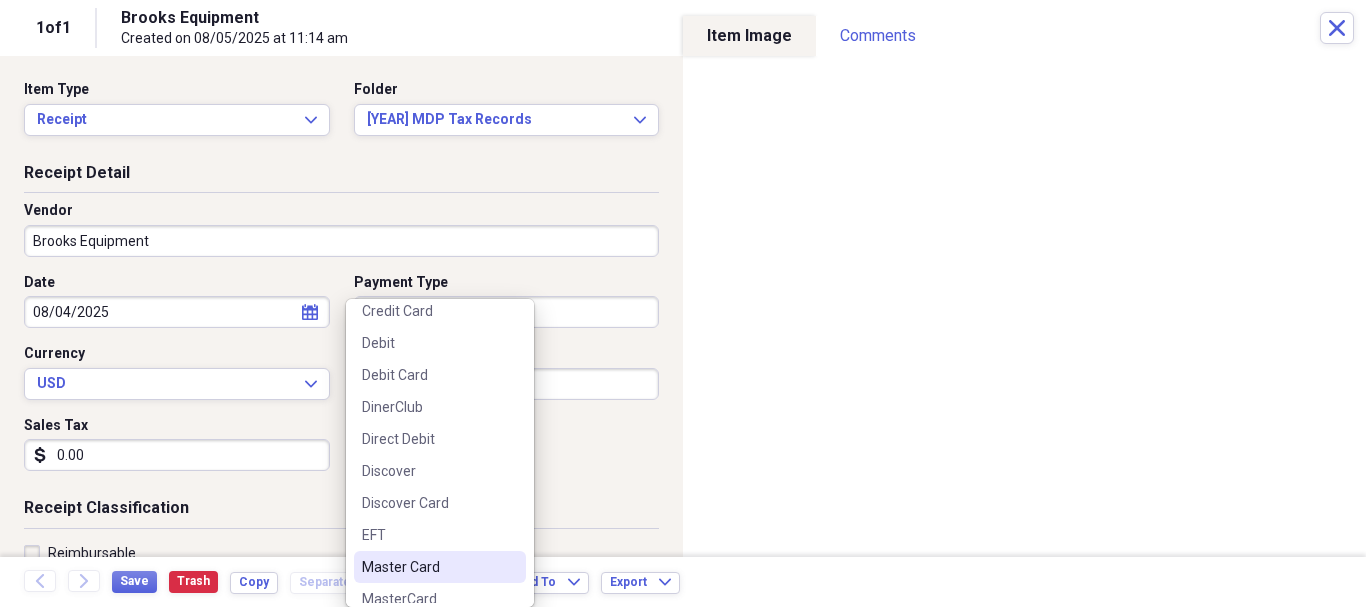 scroll, scrollTop: 316, scrollLeft: 0, axis: vertical 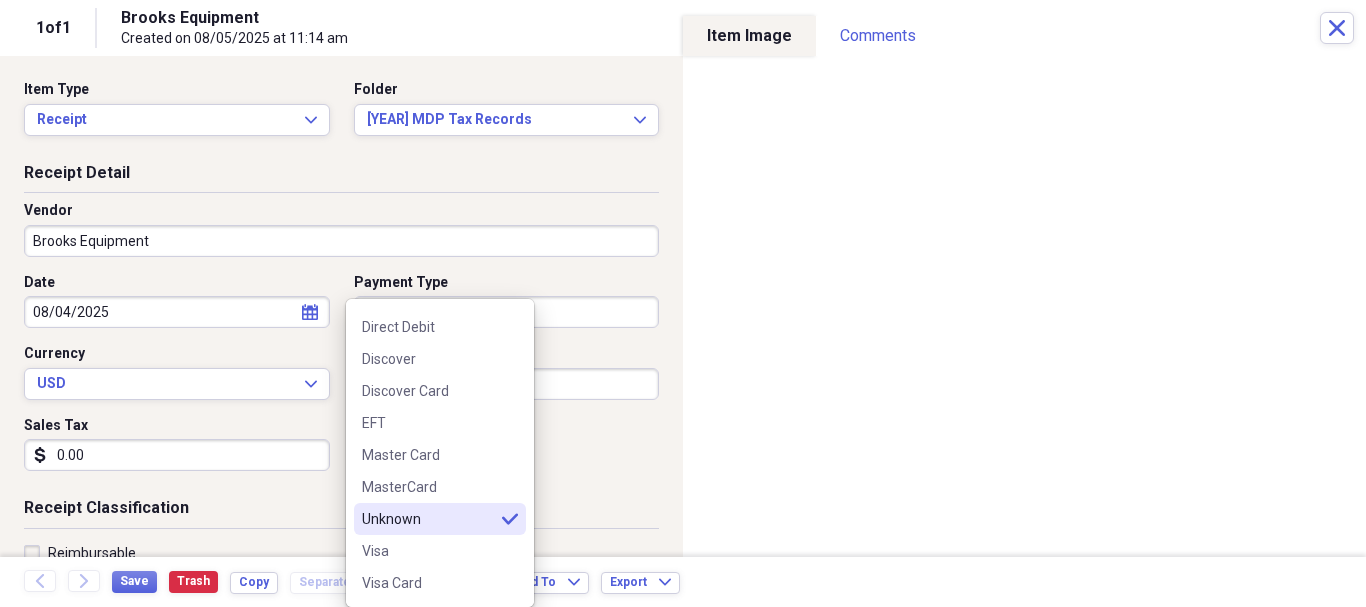 click on "Unknown" at bounding box center (428, 519) 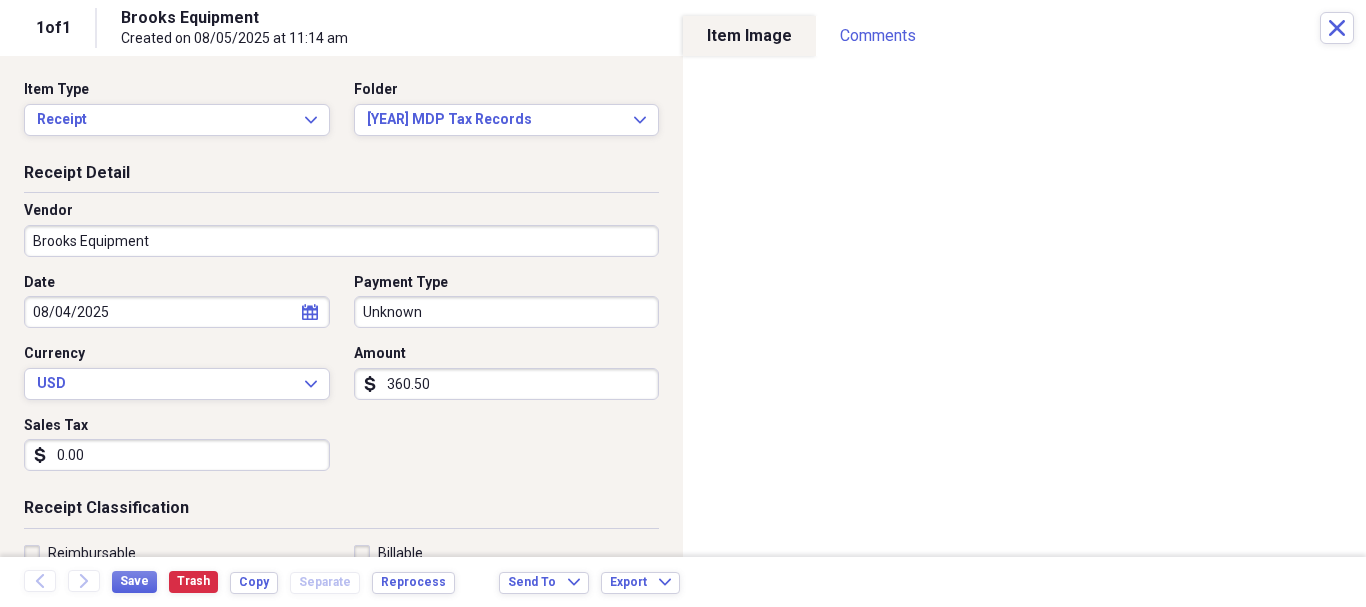 click on "Date 08/04/[YEAR] calendar Calendar Payment Type Unknown Currency USD Expand Amount dollar-sign 360.50 Sales Tax dollar-sign 0.00" at bounding box center [341, 380] 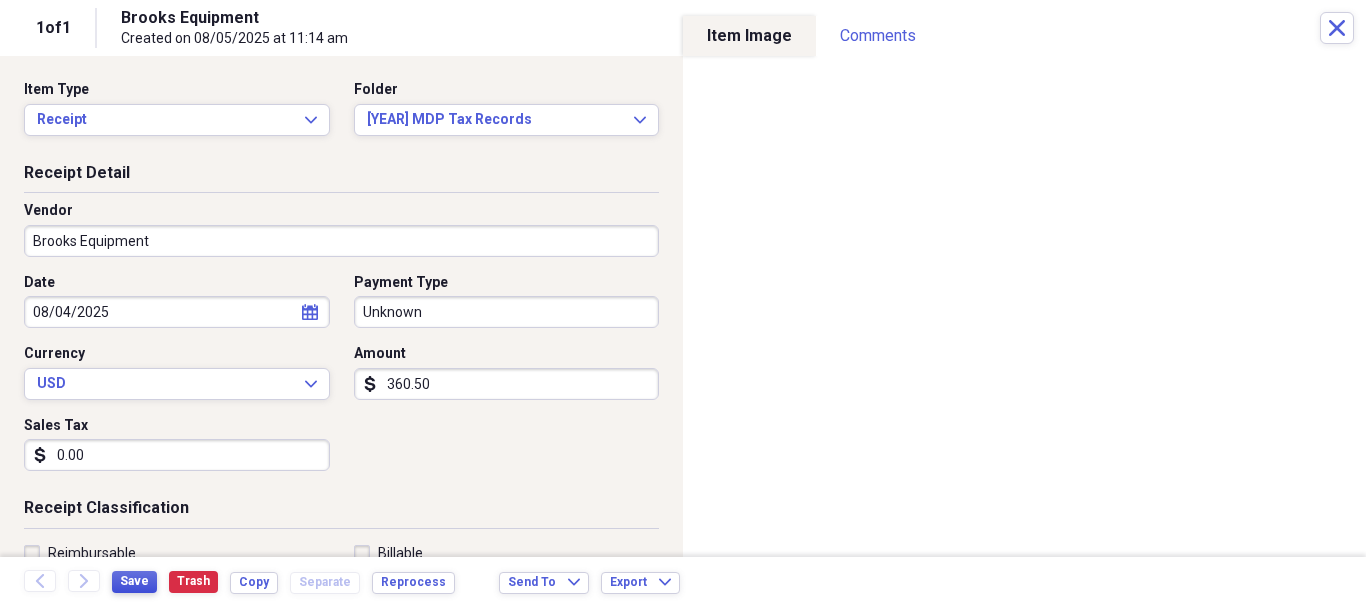 click on "Save" at bounding box center (134, 581) 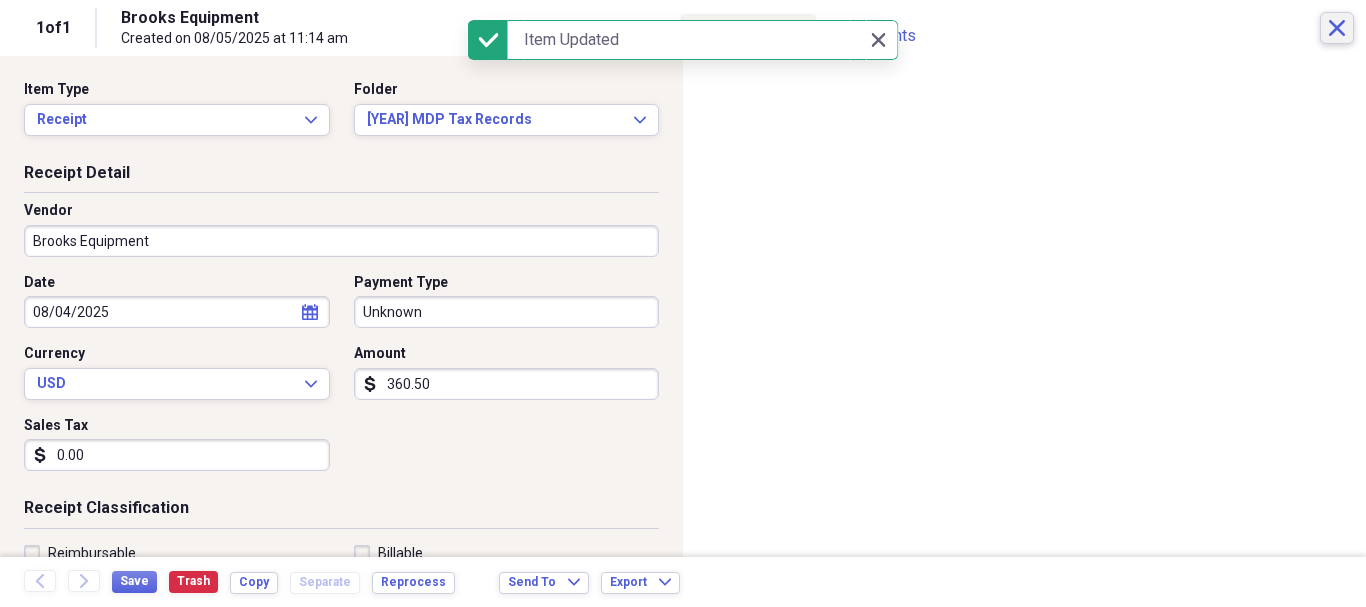 click on "Close" 